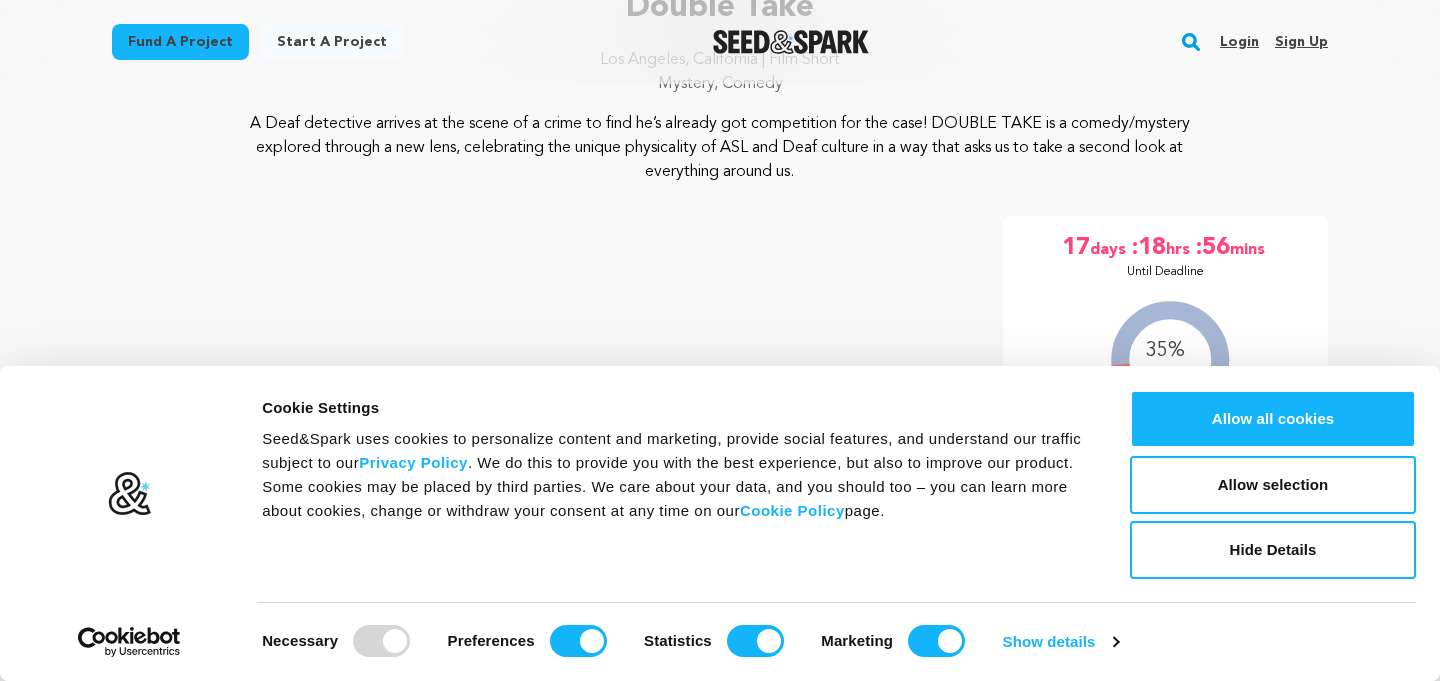 scroll, scrollTop: 201, scrollLeft: 0, axis: vertical 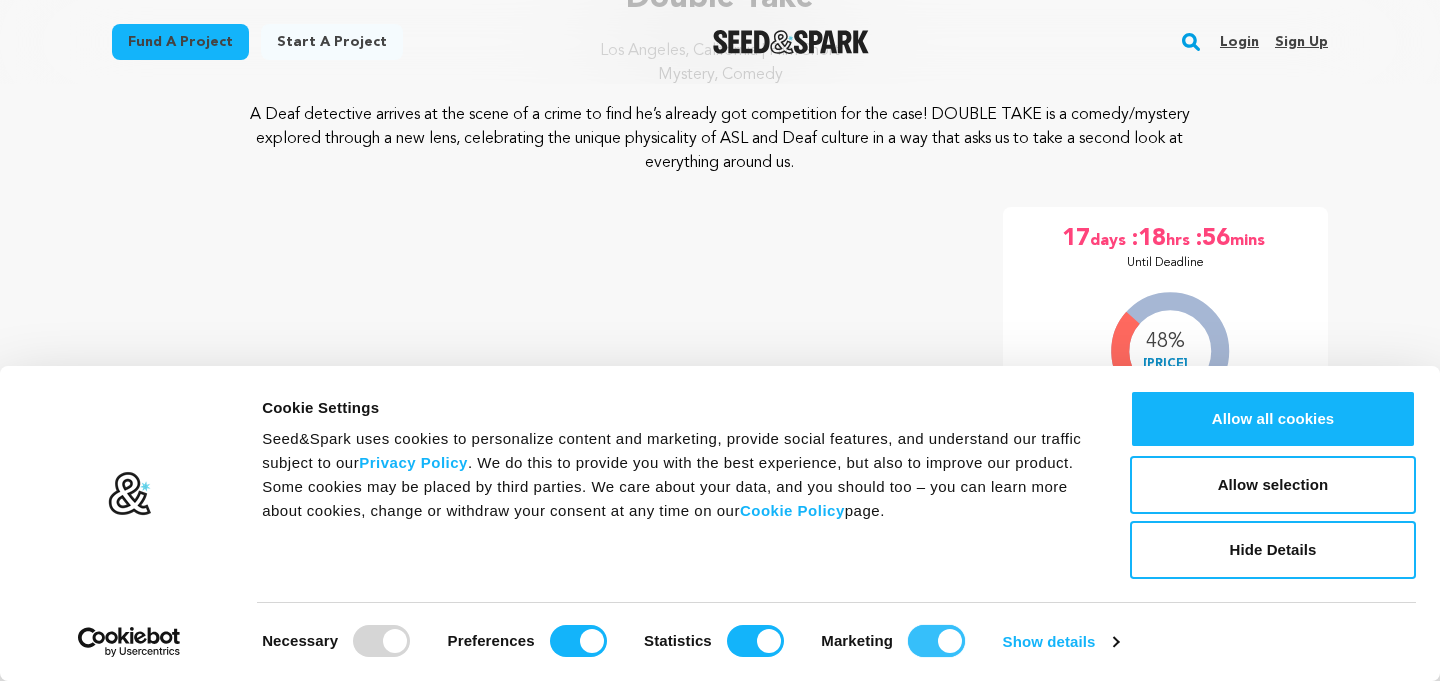 click on "Marketing" at bounding box center (936, 641) 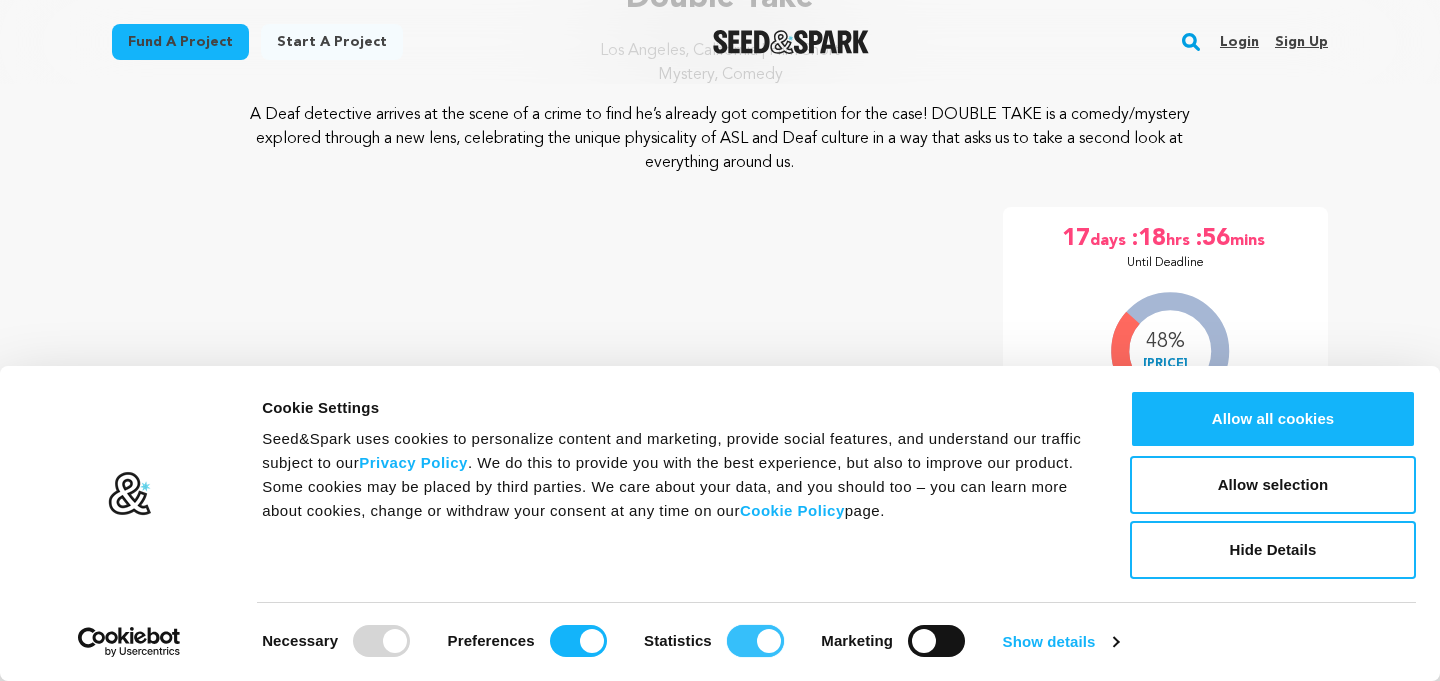 click on "Statistics" at bounding box center [755, 641] 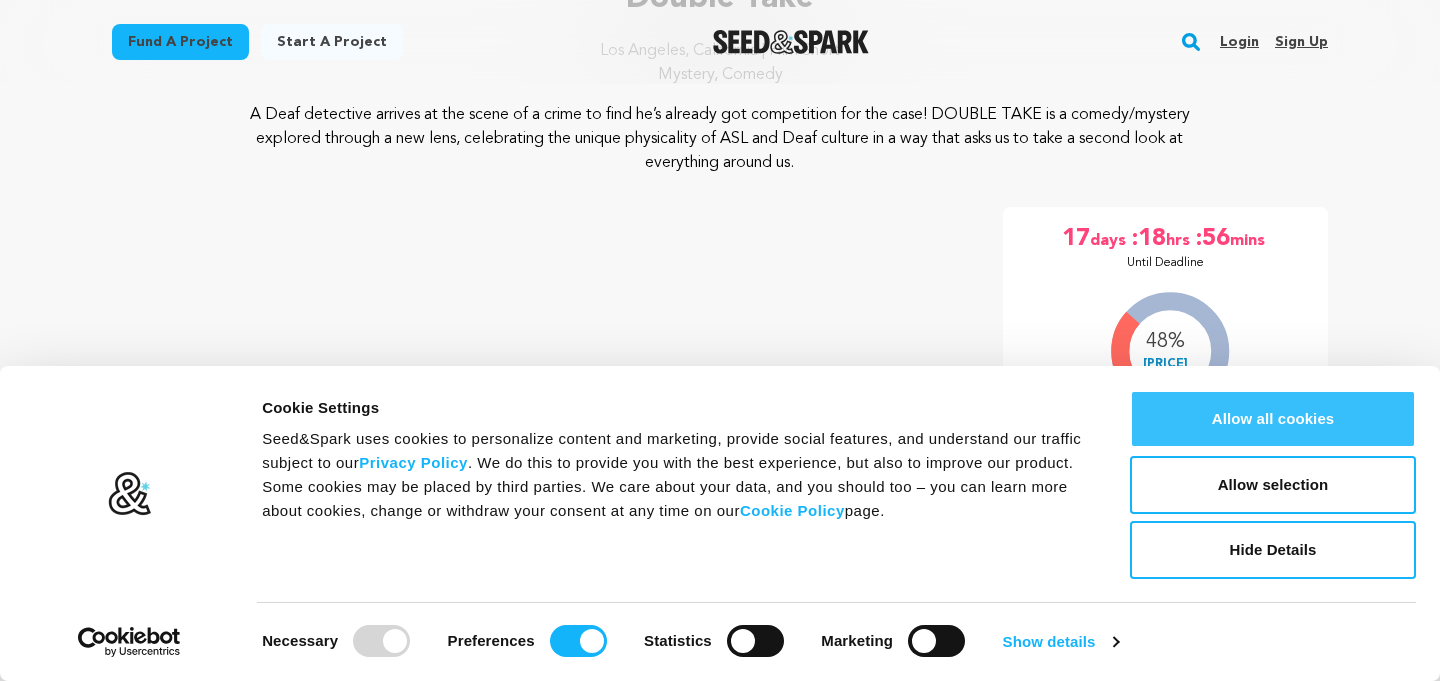 click on "Allow all cookies" at bounding box center (1273, 419) 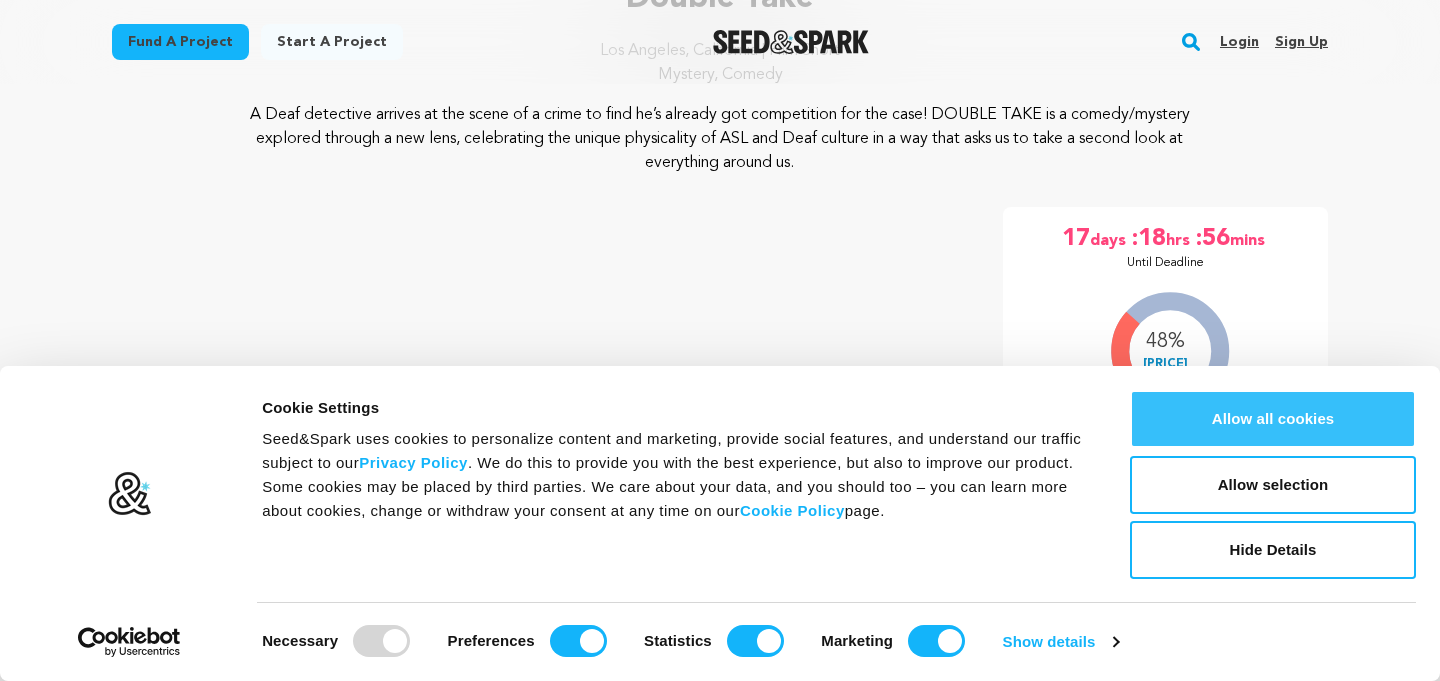 checkbox on "true" 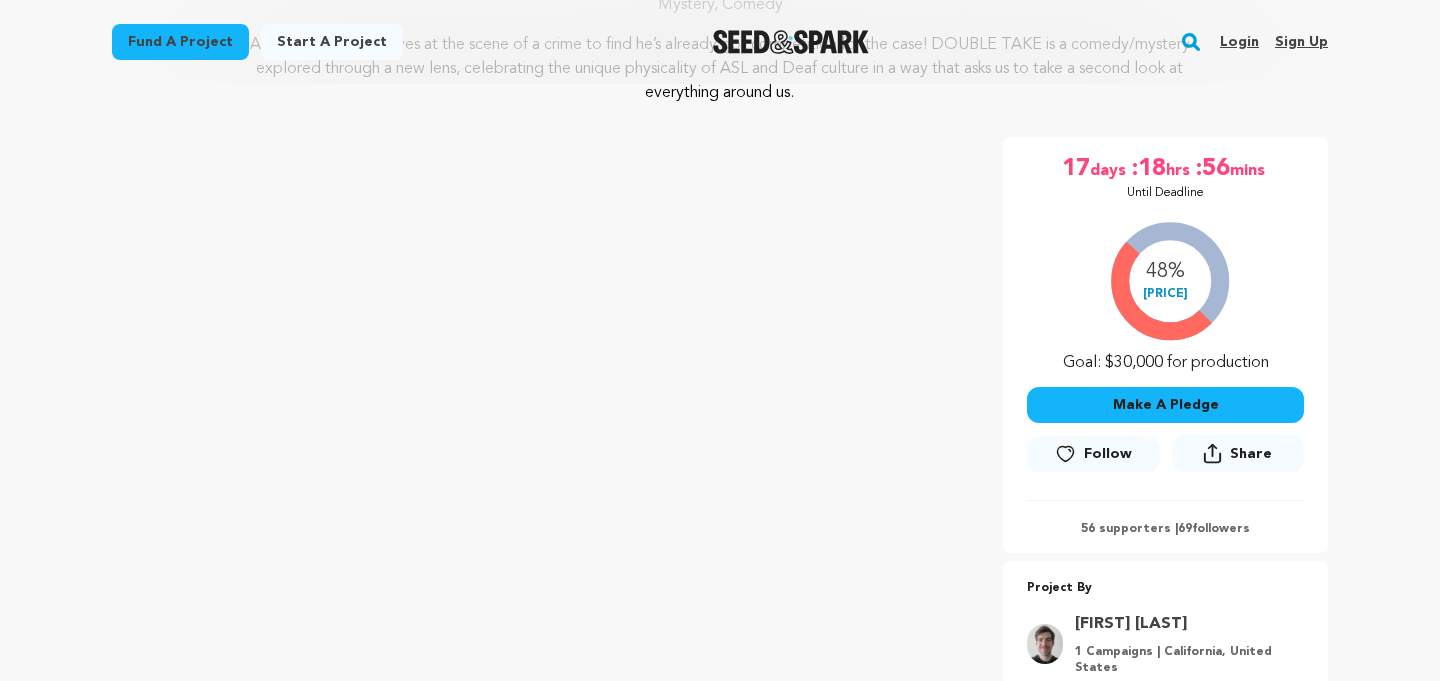scroll, scrollTop: 0, scrollLeft: 0, axis: both 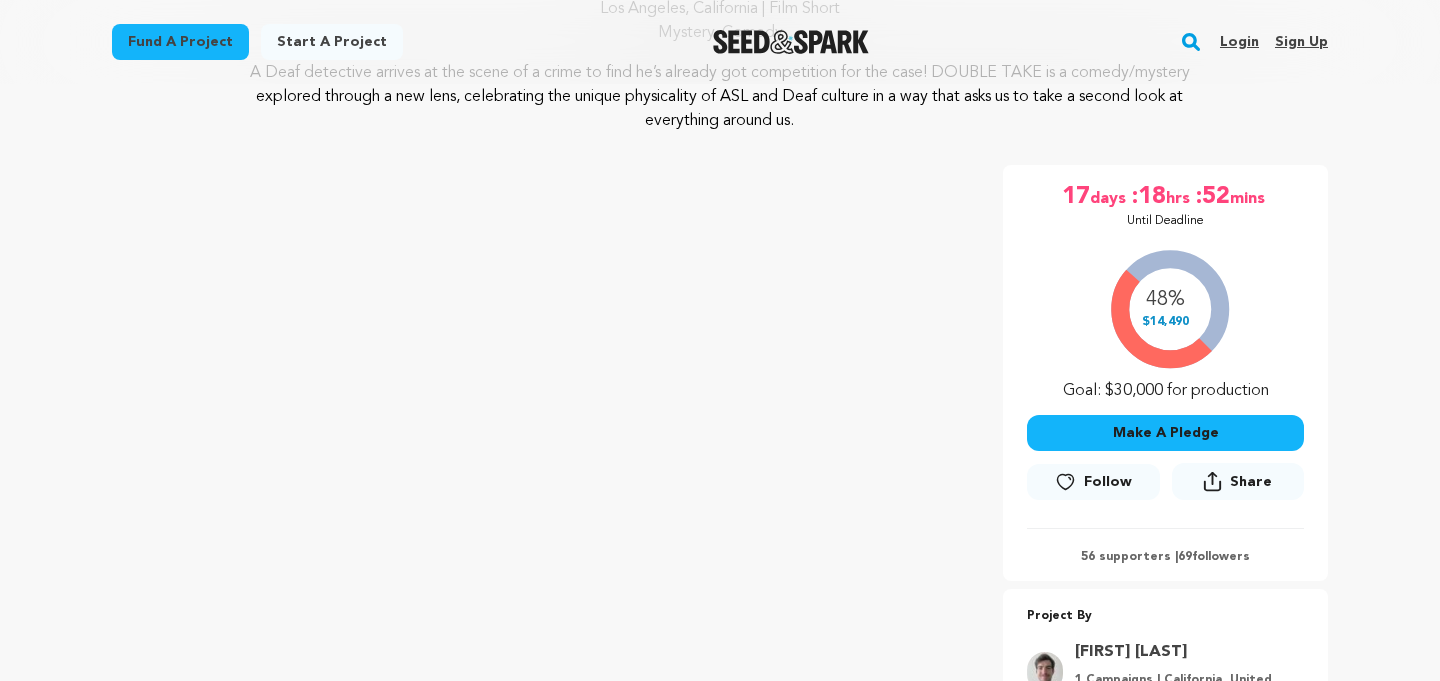 click on "Make A Pledge" at bounding box center [1165, 433] 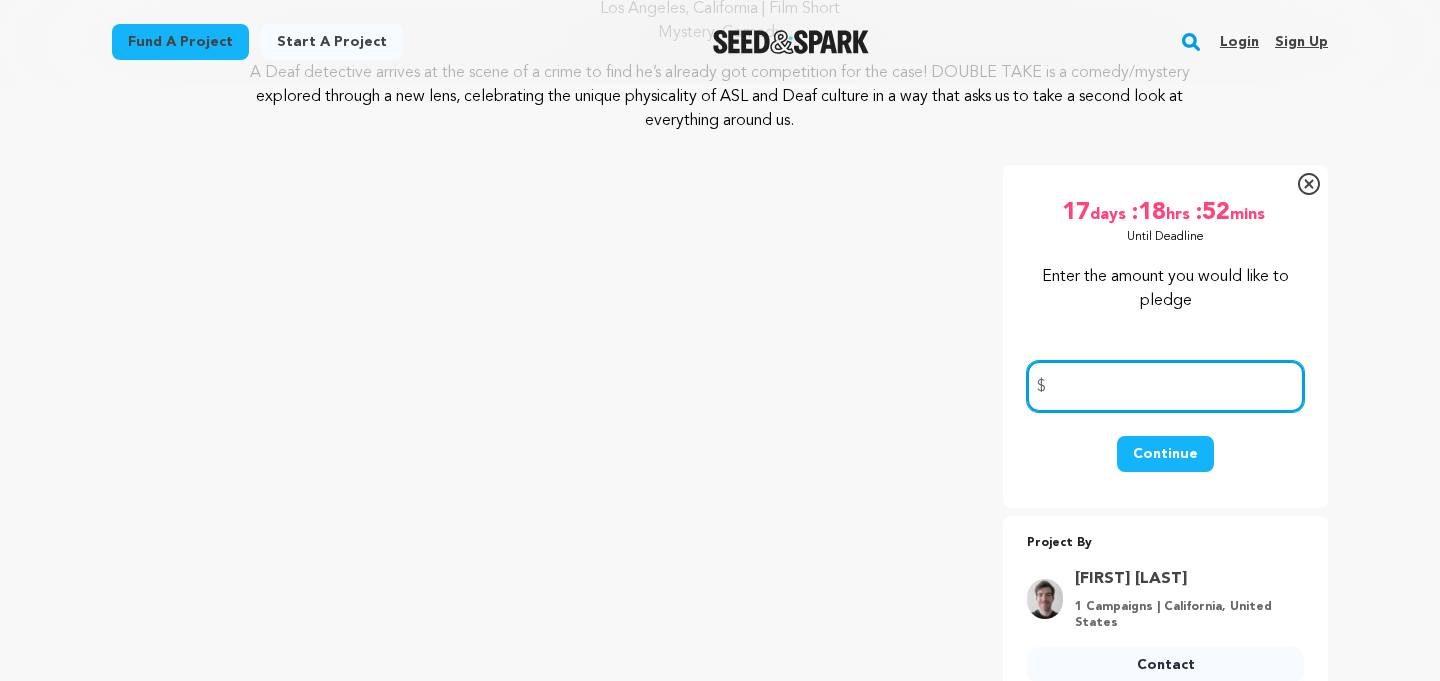 click at bounding box center [1165, 386] 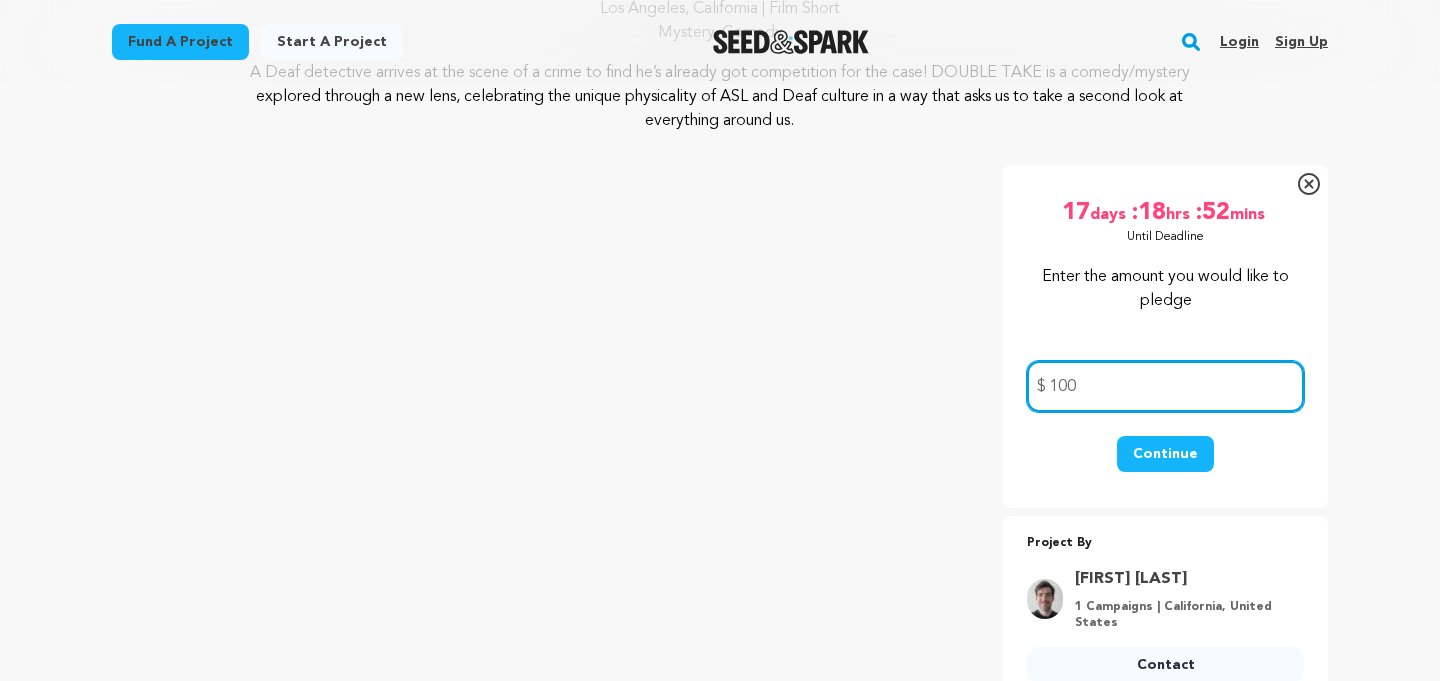 type on "100" 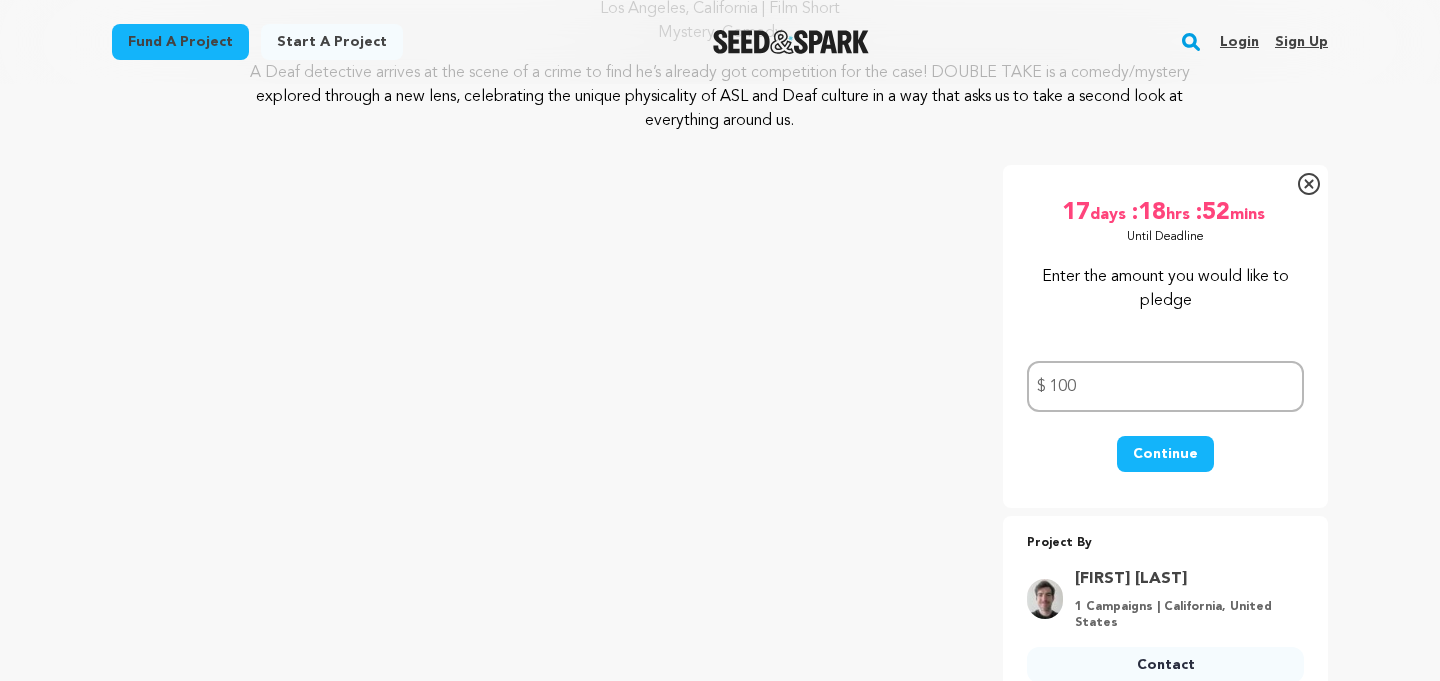 click on "Continue" at bounding box center (1165, 454) 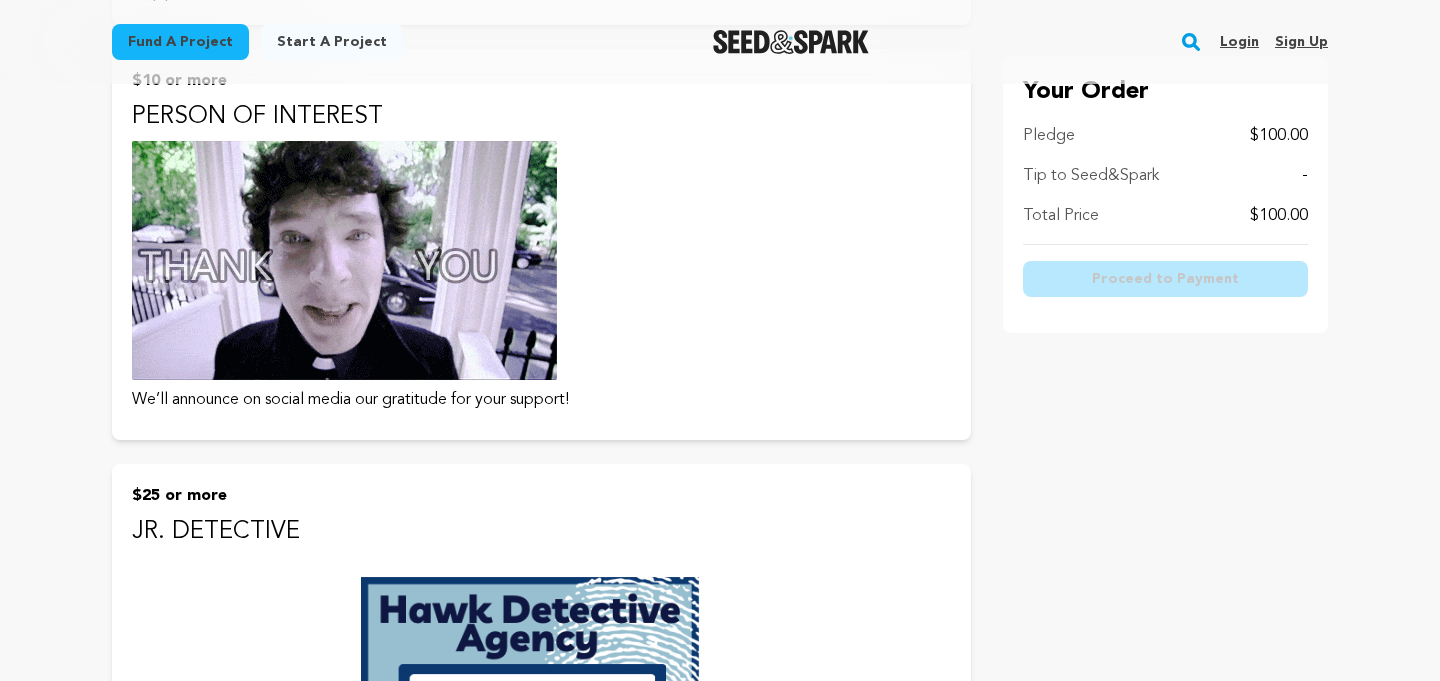 scroll, scrollTop: 0, scrollLeft: 0, axis: both 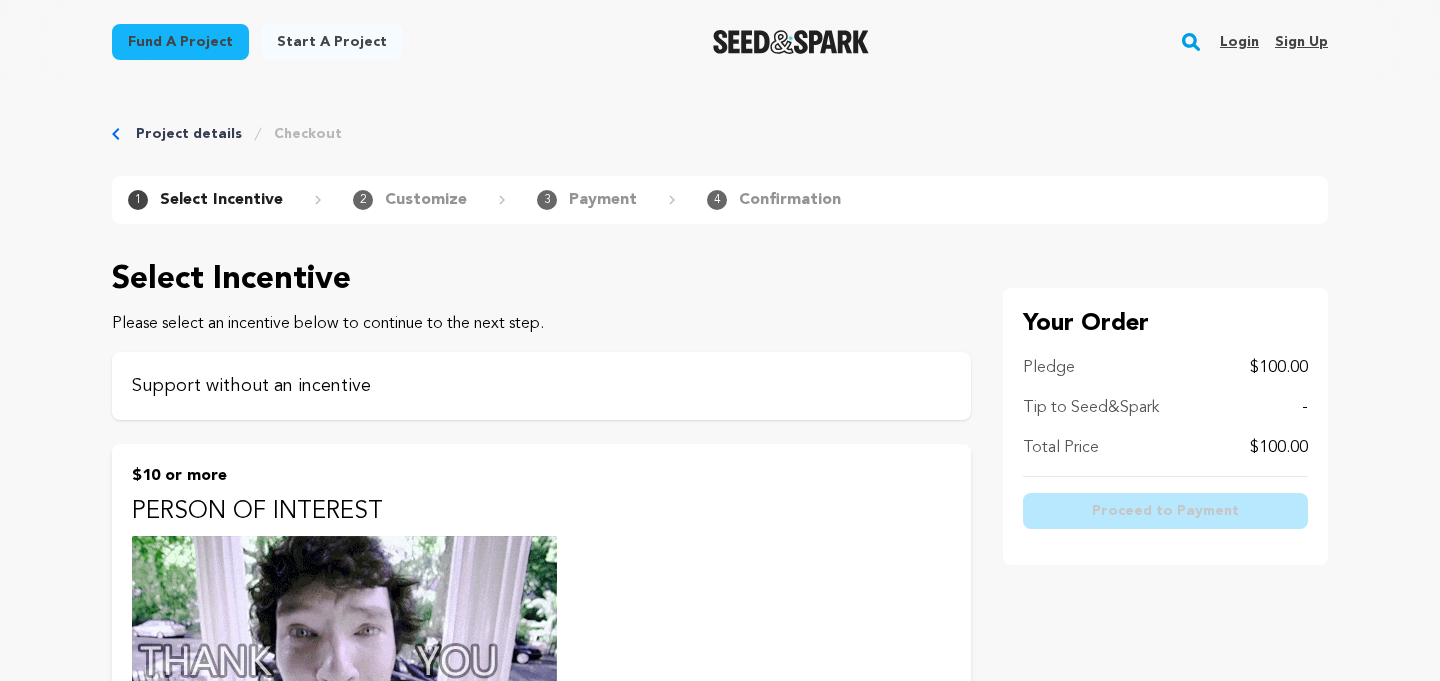 click on "Support without an incentive" at bounding box center [541, 386] 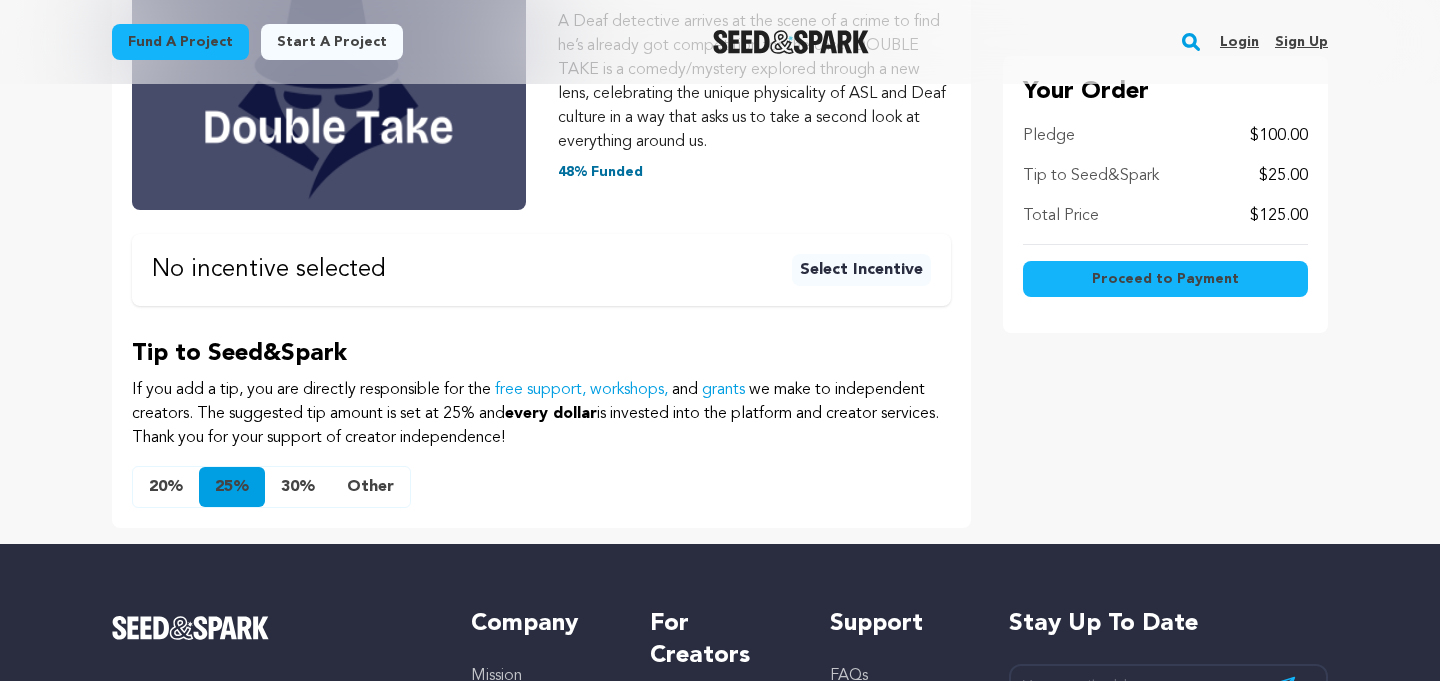 scroll, scrollTop: 444, scrollLeft: 0, axis: vertical 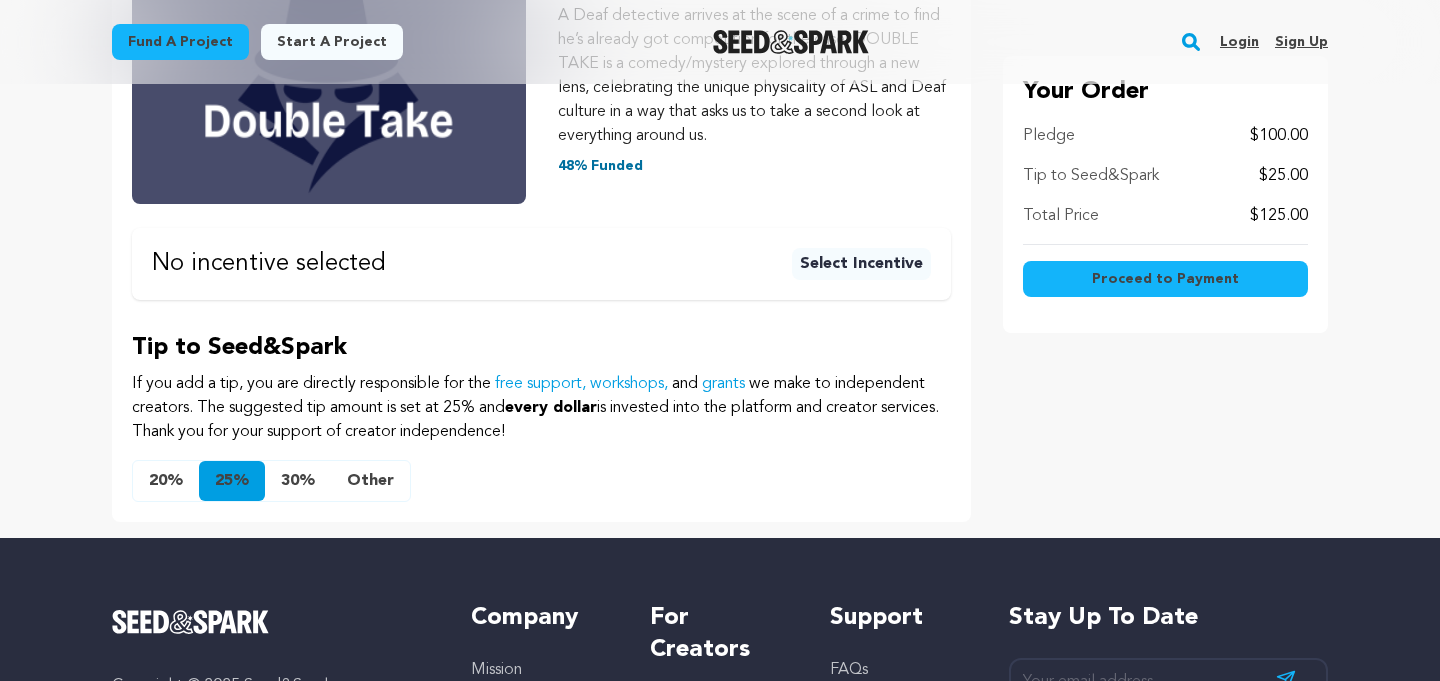 click on "Other" at bounding box center (370, 481) 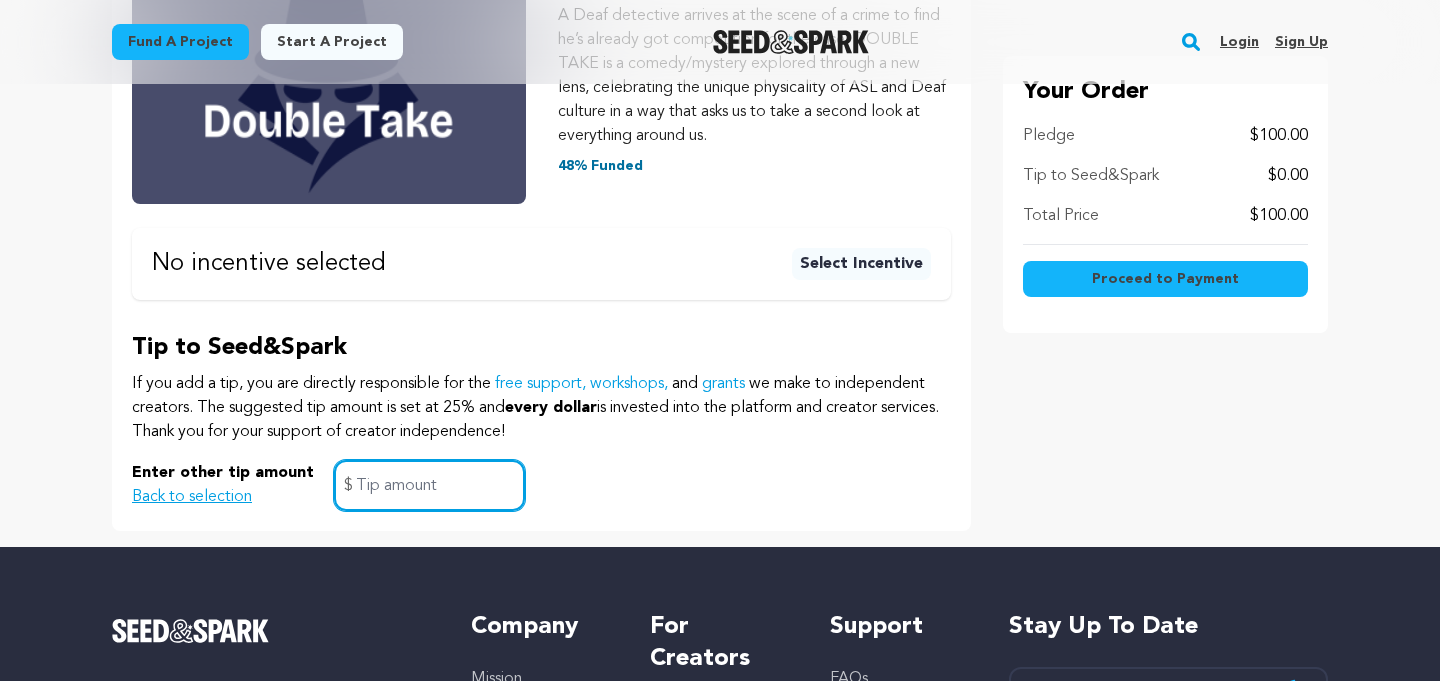 click at bounding box center [429, 485] 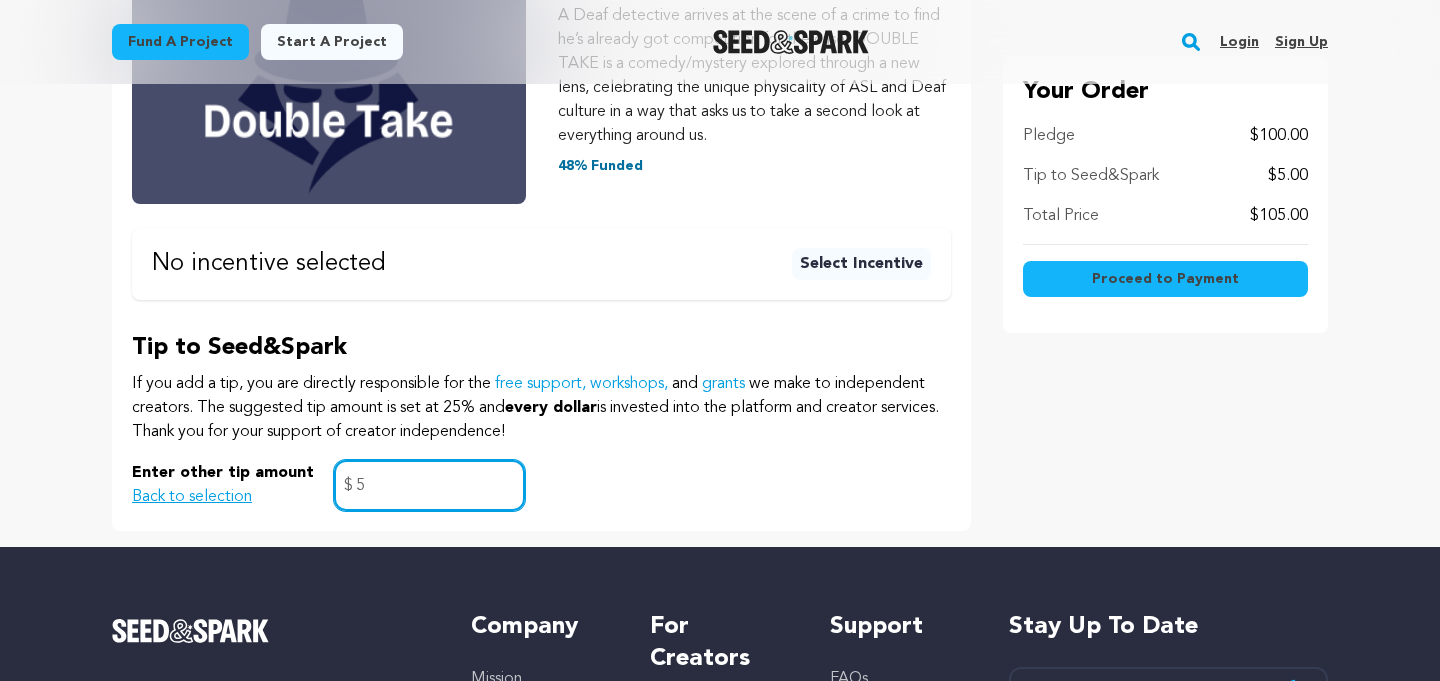 type on "5" 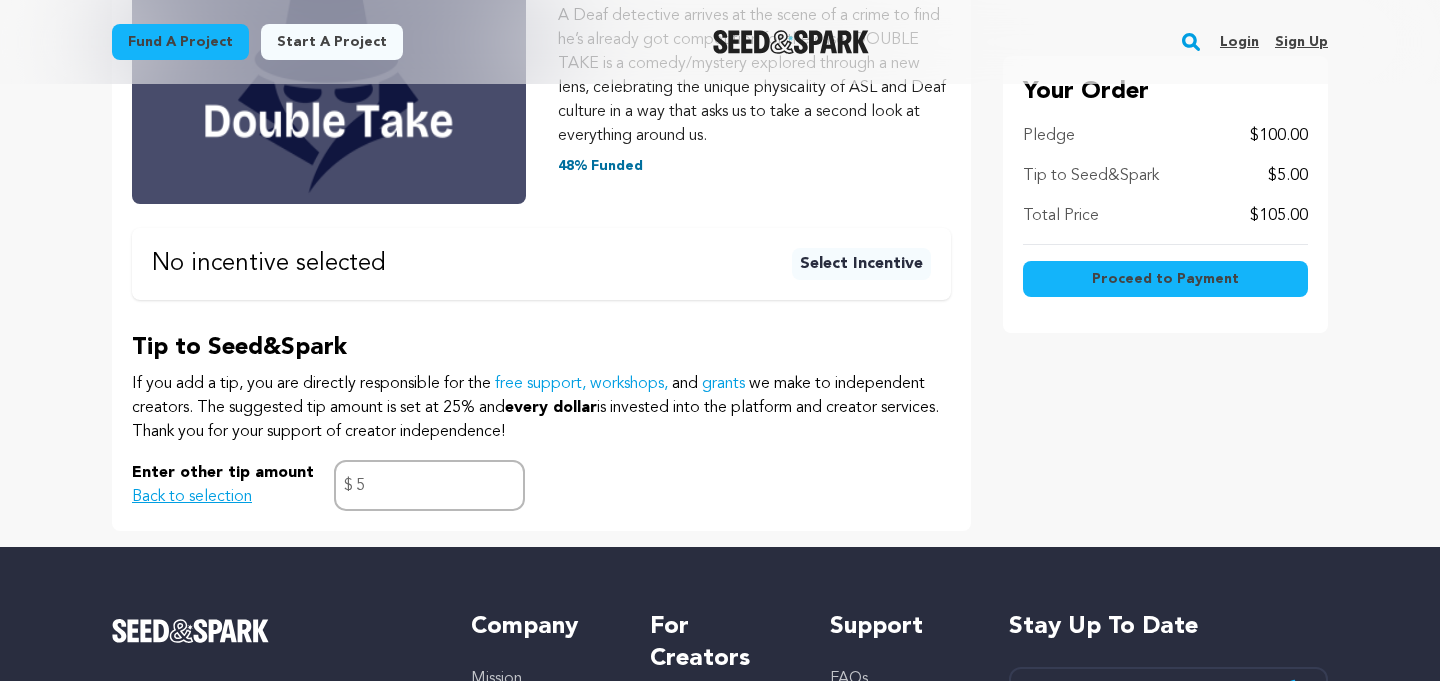 click on "Enter other tip amount
Back to selection
5
$" at bounding box center (541, 485) 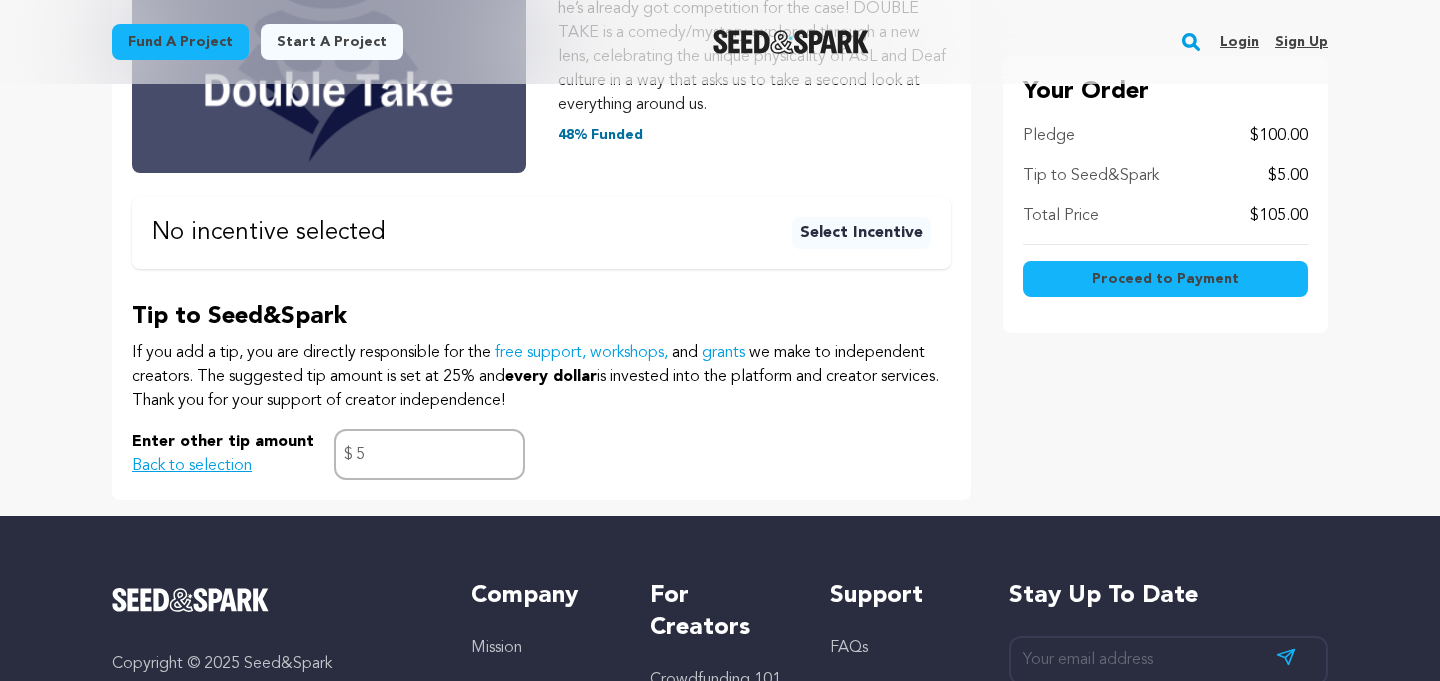 scroll, scrollTop: 414, scrollLeft: 0, axis: vertical 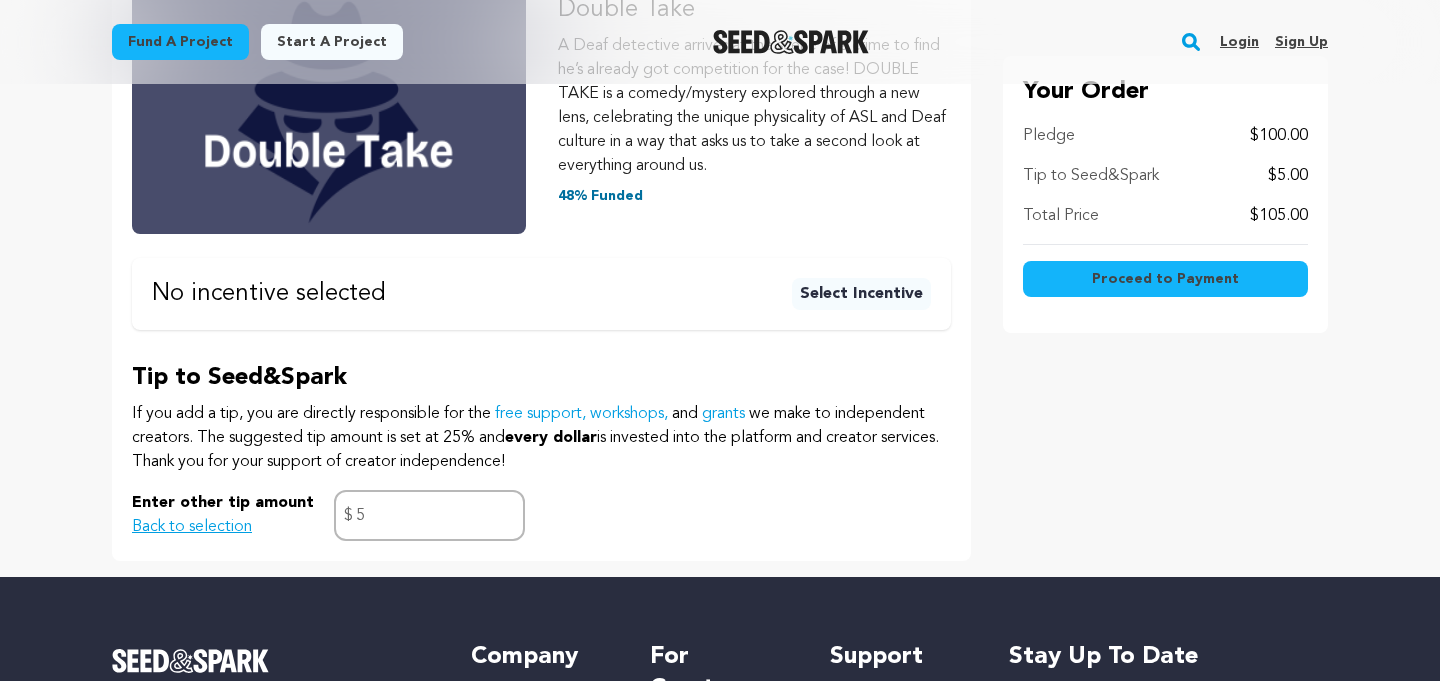 click on "Proceed to Payment" at bounding box center (1165, 279) 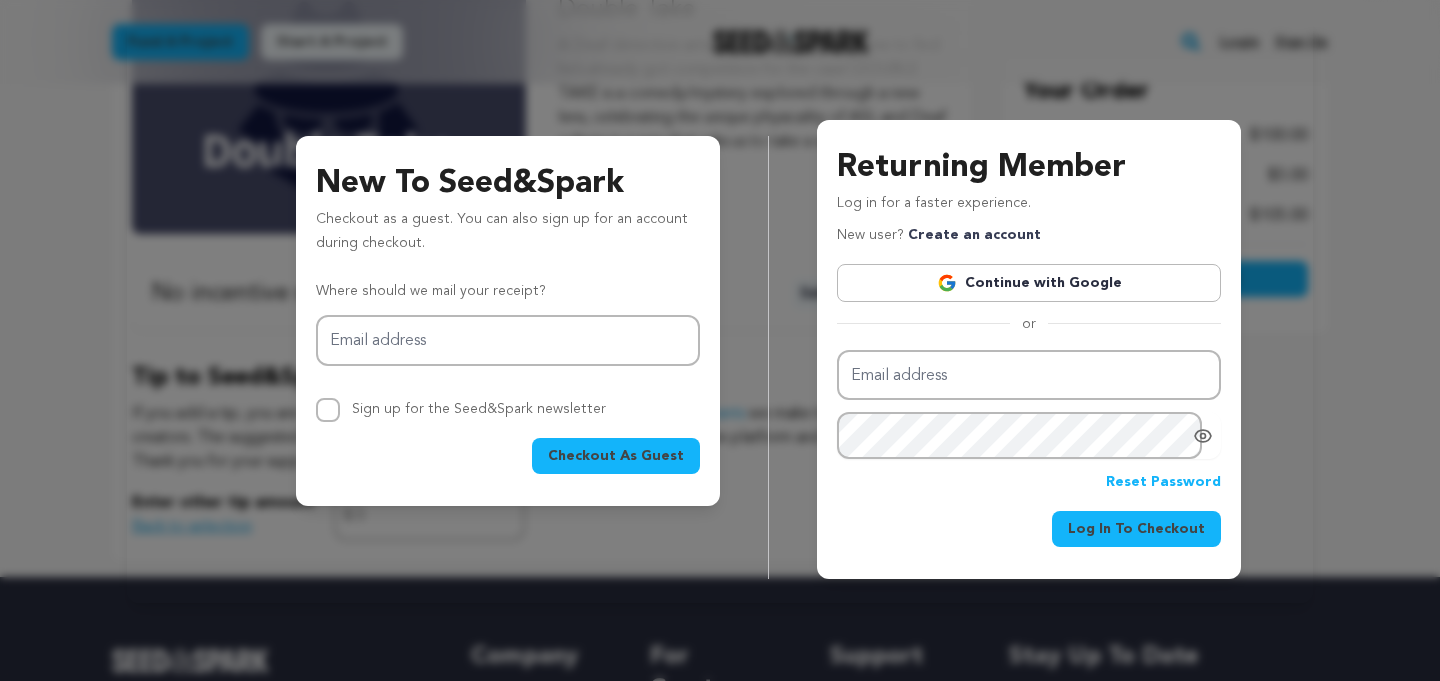 click on "Continue with Google" at bounding box center [1029, 283] 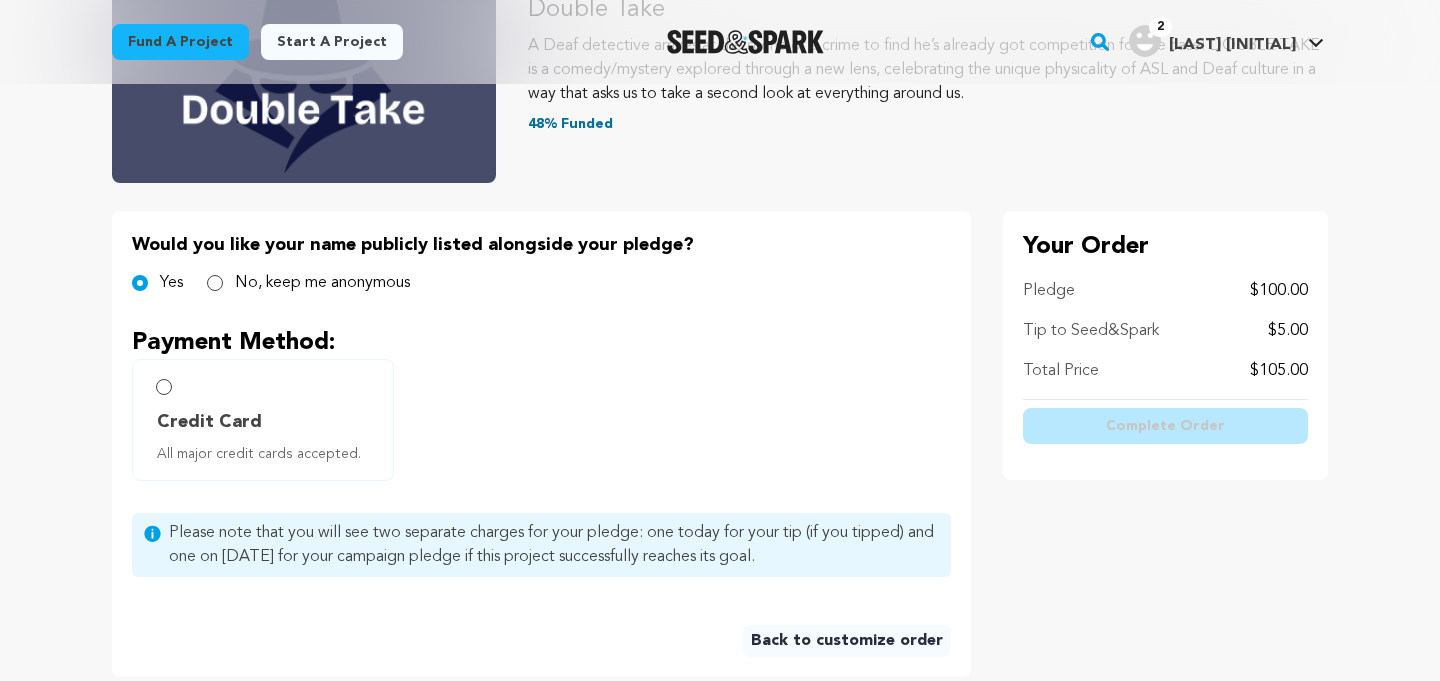 scroll, scrollTop: 308, scrollLeft: 0, axis: vertical 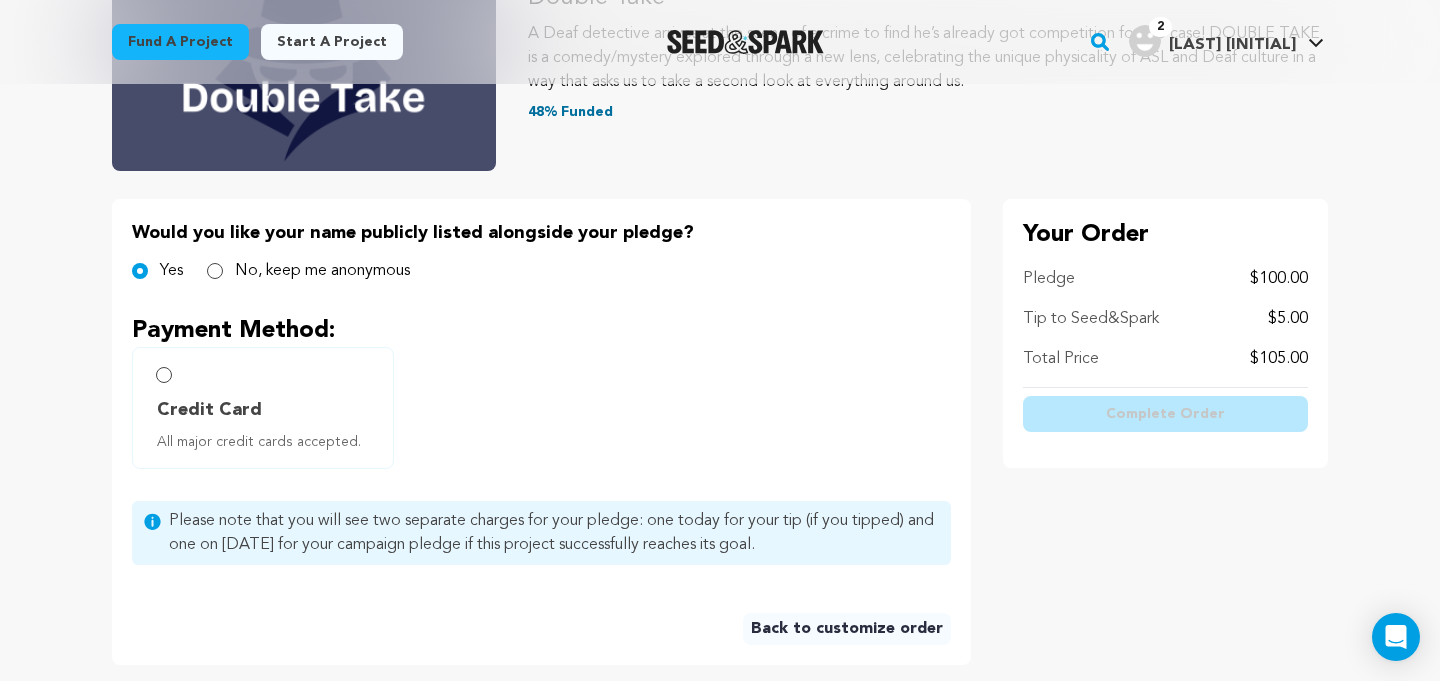 click on "Credit Card
All major credit cards accepted." at bounding box center [263, 408] 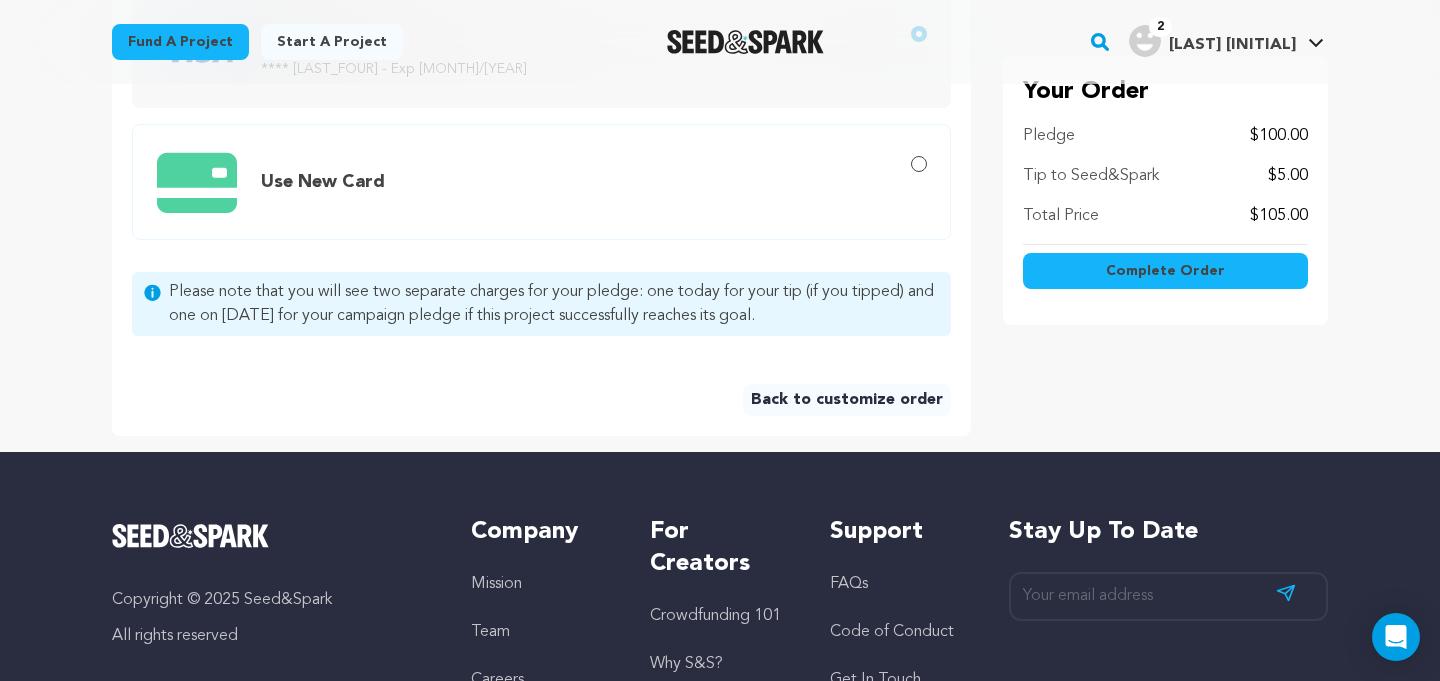 scroll, scrollTop: 868, scrollLeft: 0, axis: vertical 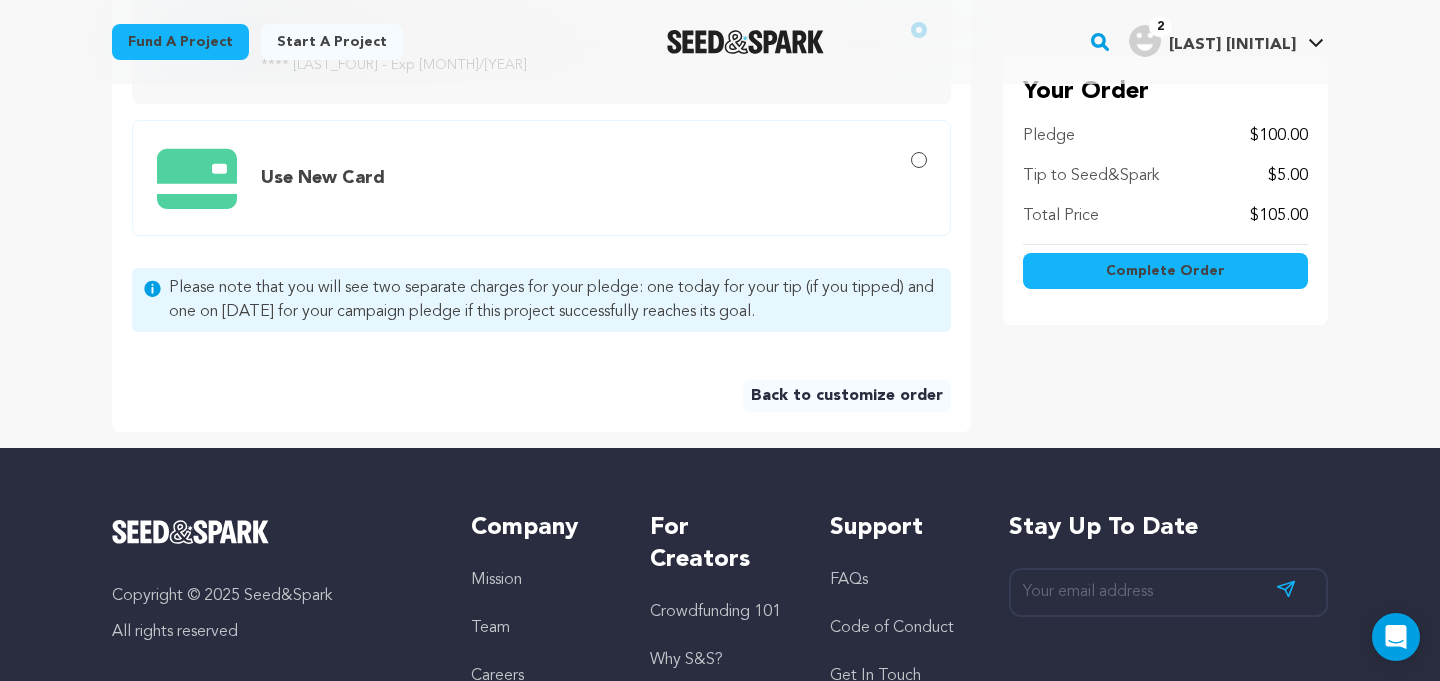 click on "Complete Order" at bounding box center [1165, 271] 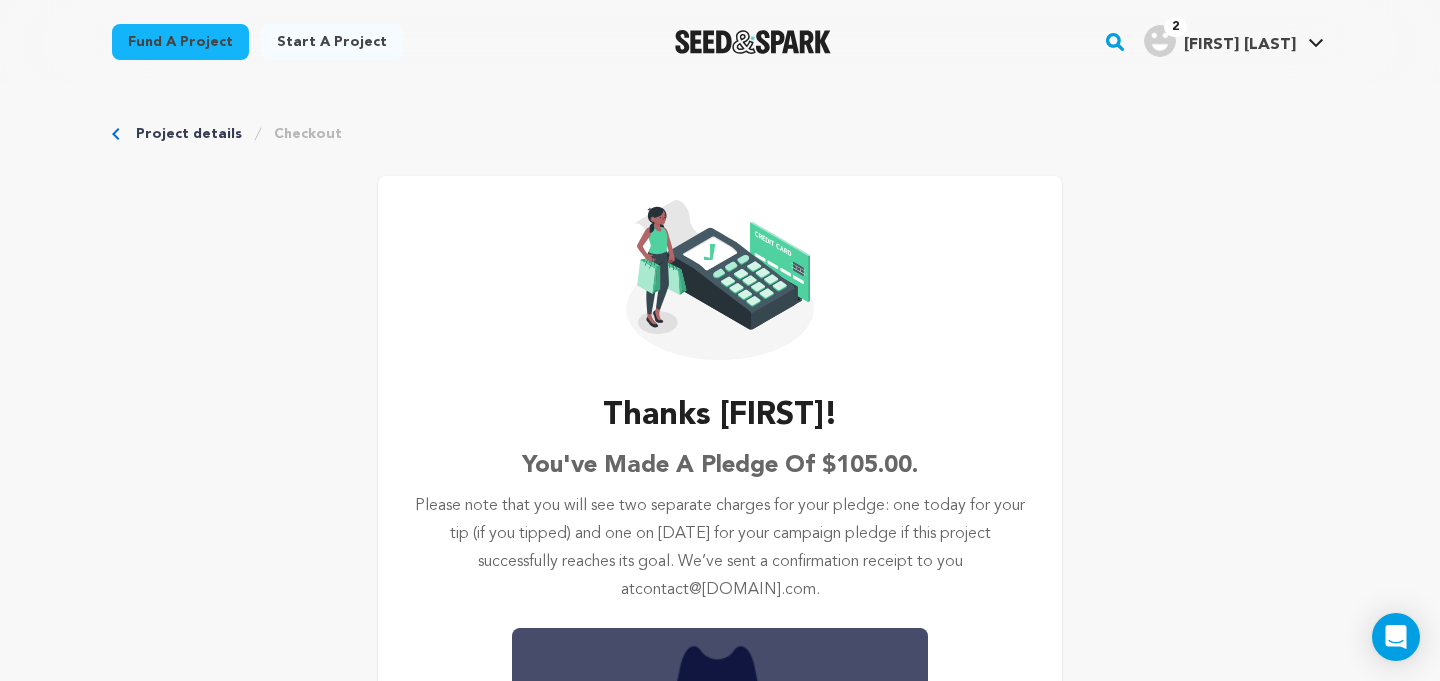 scroll, scrollTop: 316, scrollLeft: 0, axis: vertical 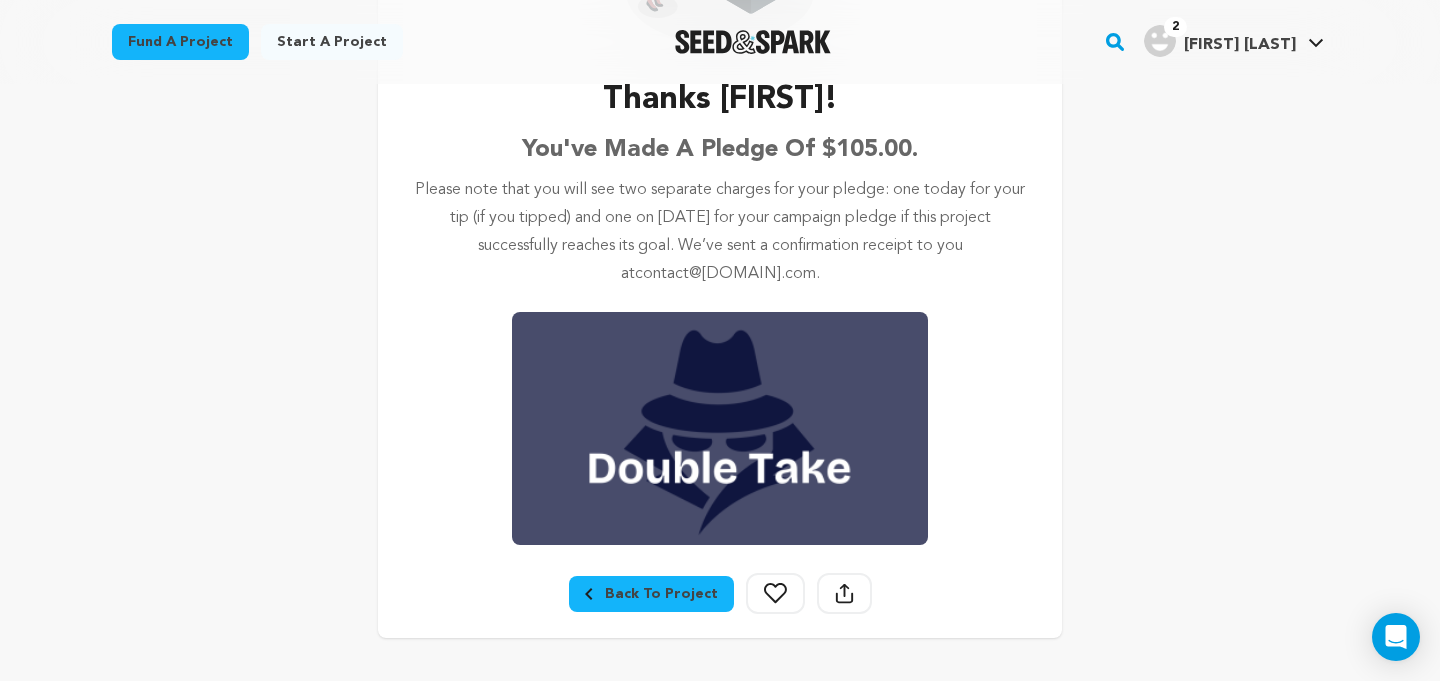 click on "Back To Project
Follow
Share Project" at bounding box center (720, 605) 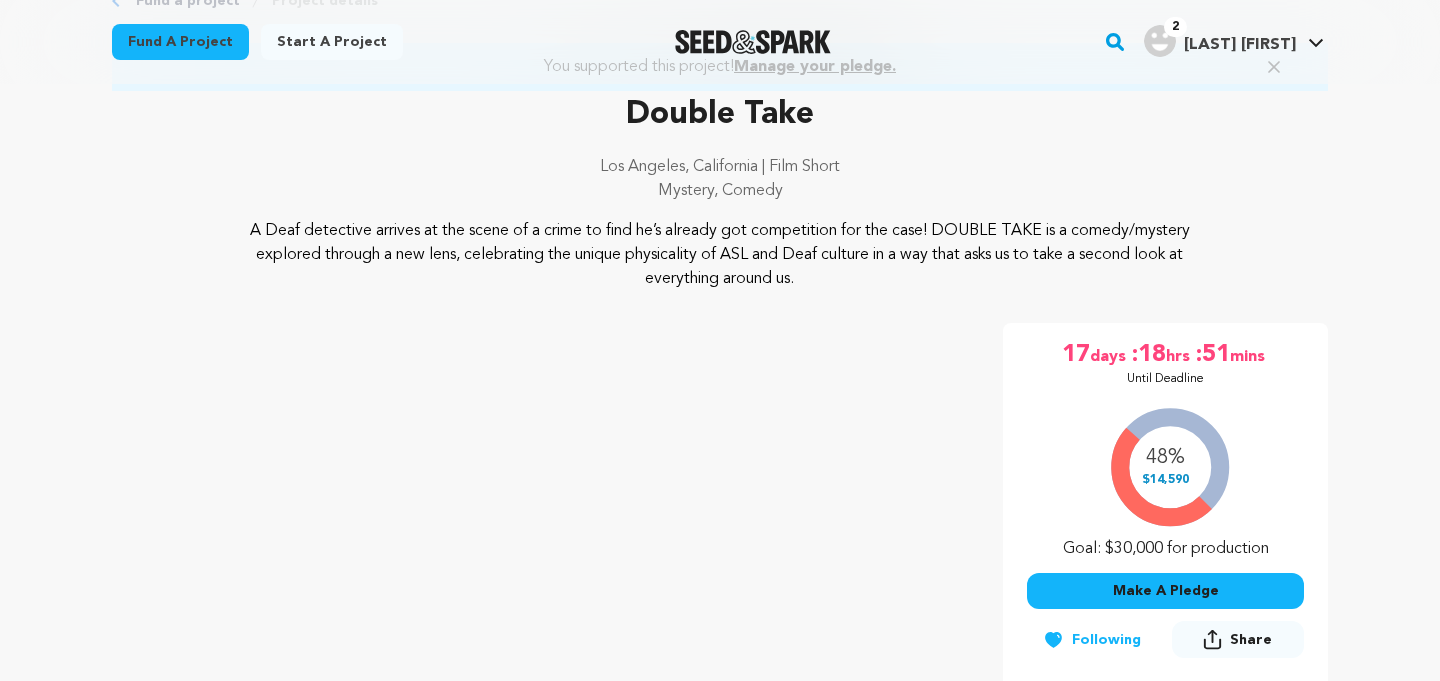 scroll, scrollTop: 0, scrollLeft: 0, axis: both 